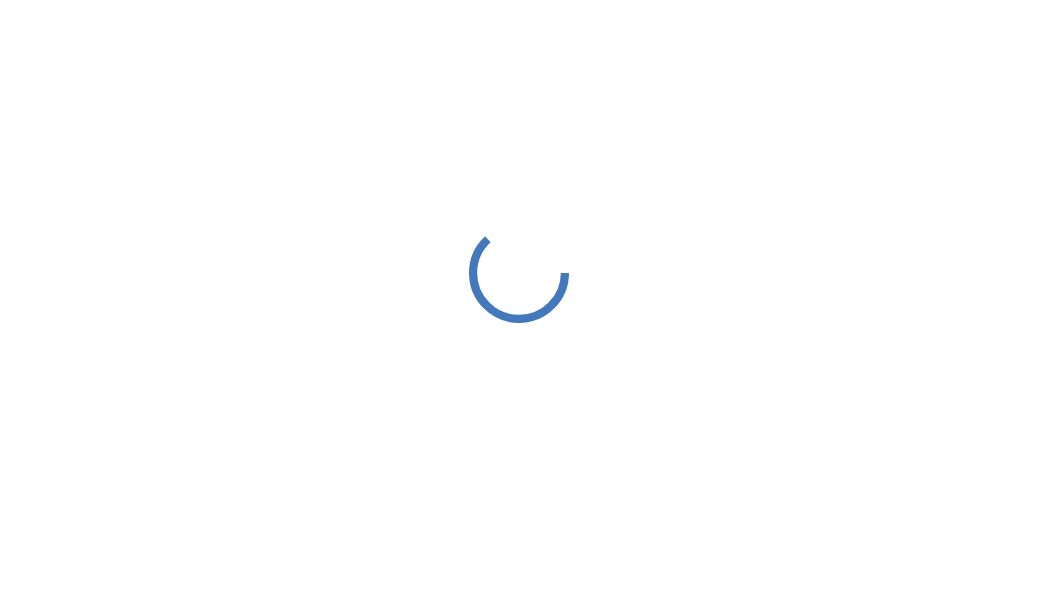 scroll, scrollTop: 0, scrollLeft: 0, axis: both 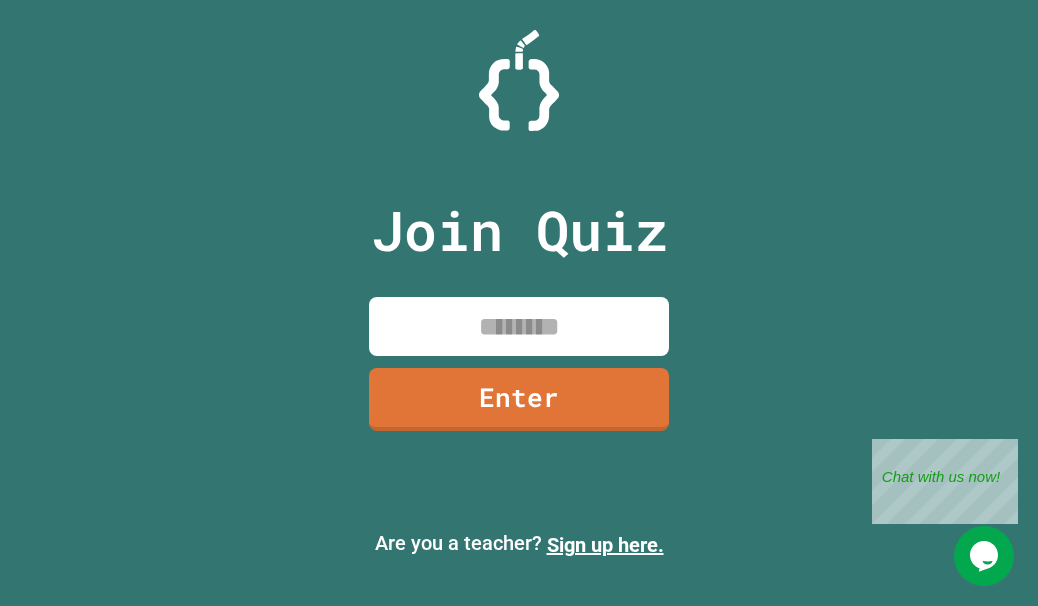 click at bounding box center (519, 326) 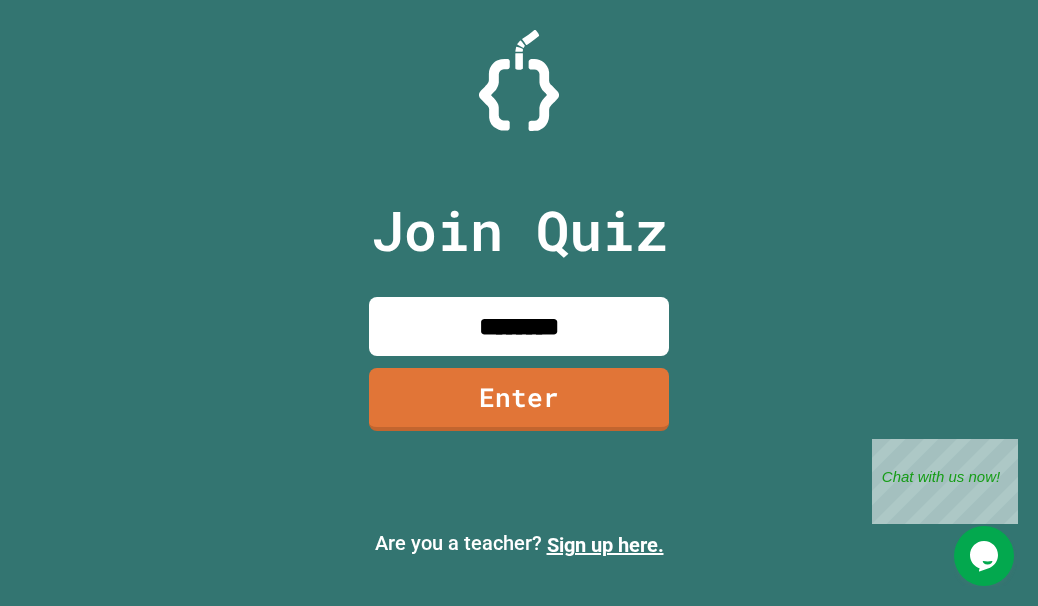 type on "********" 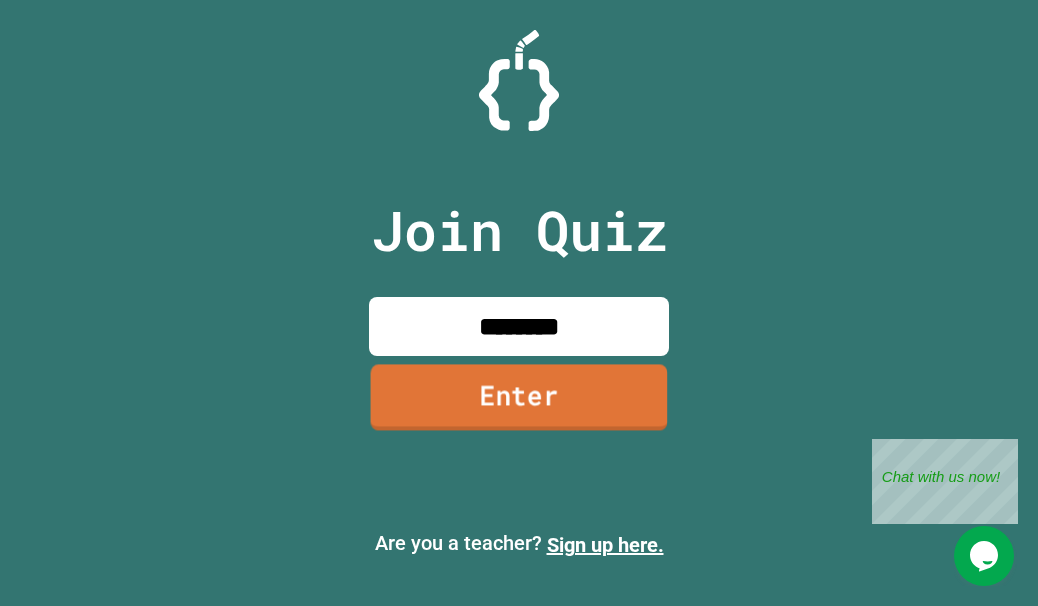 click on "Enter" at bounding box center (519, 398) 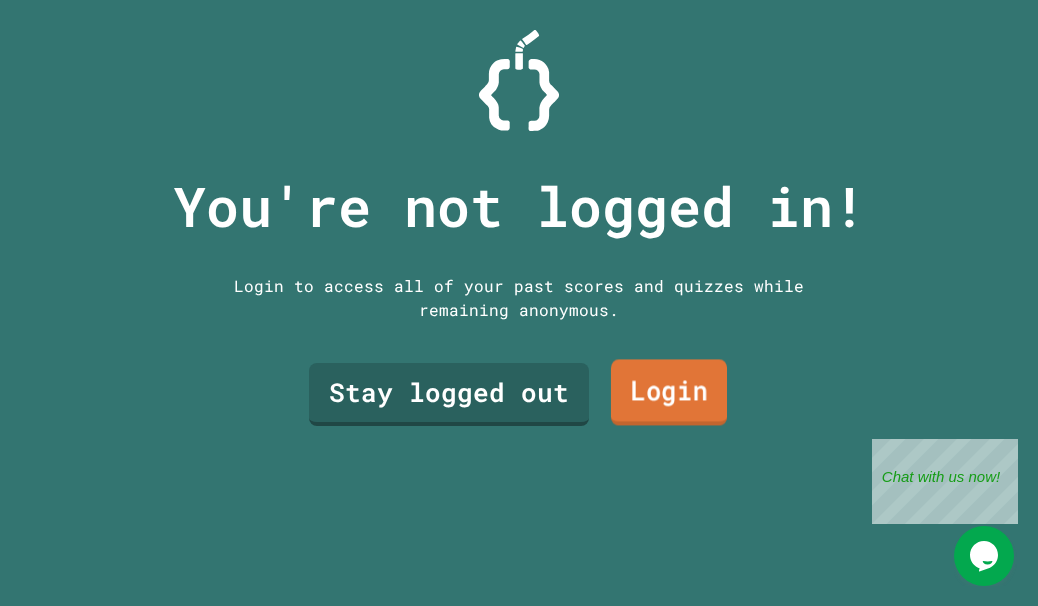 click on "Login" at bounding box center [669, 392] 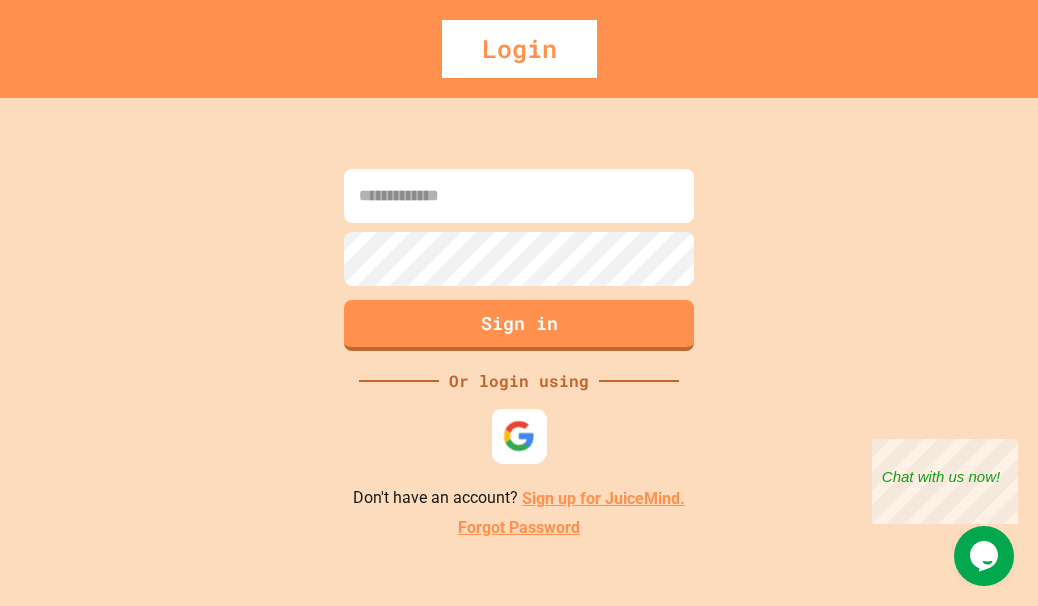 click at bounding box center [519, 436] 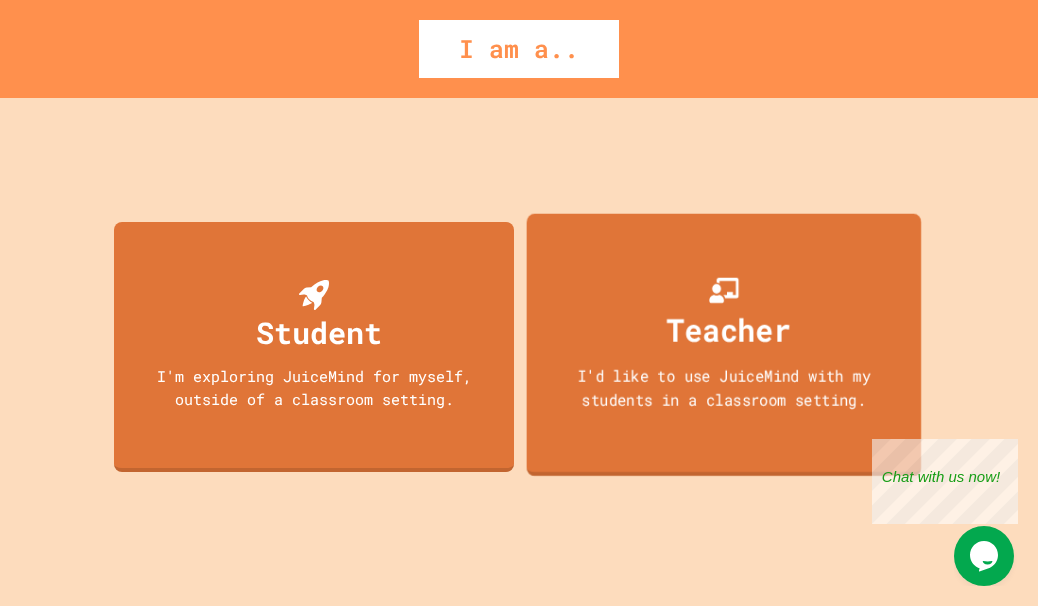 click on "Teacher I'd like to use JuiceMind with my students in a classroom setting." at bounding box center (724, 345) 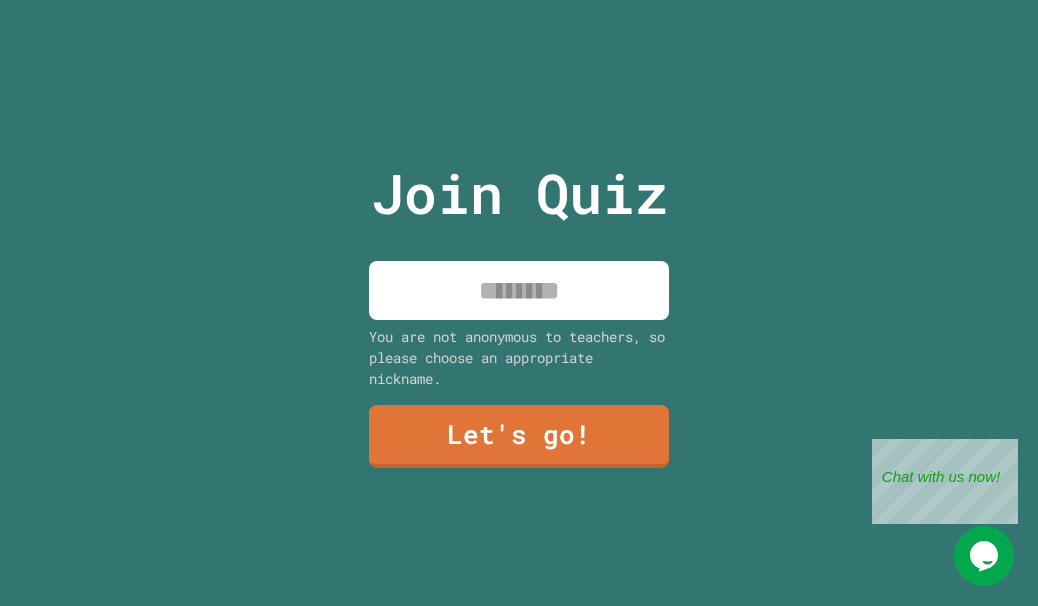 click at bounding box center [519, 290] 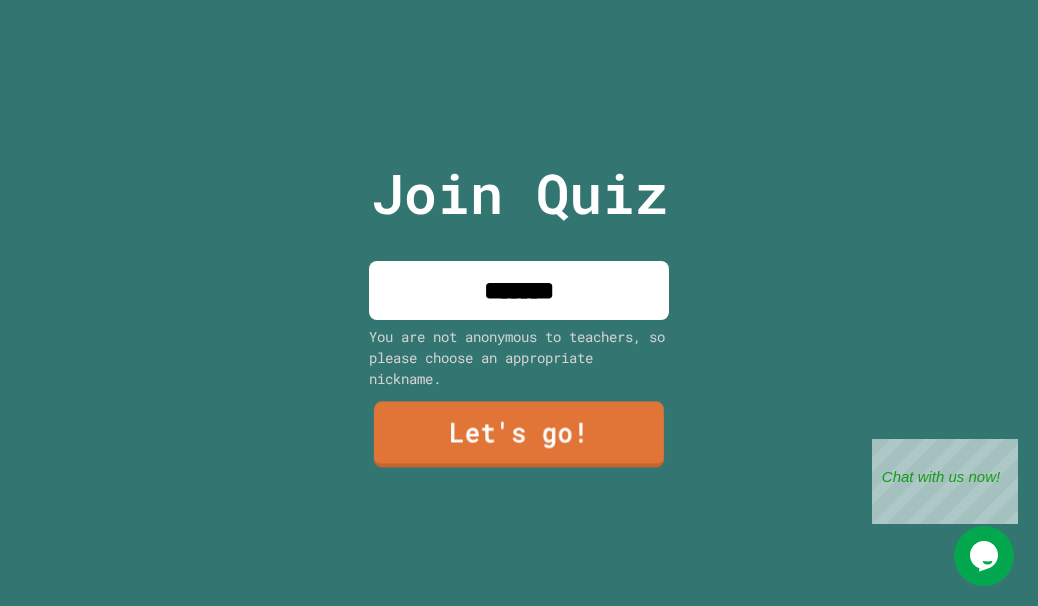 type on "*******" 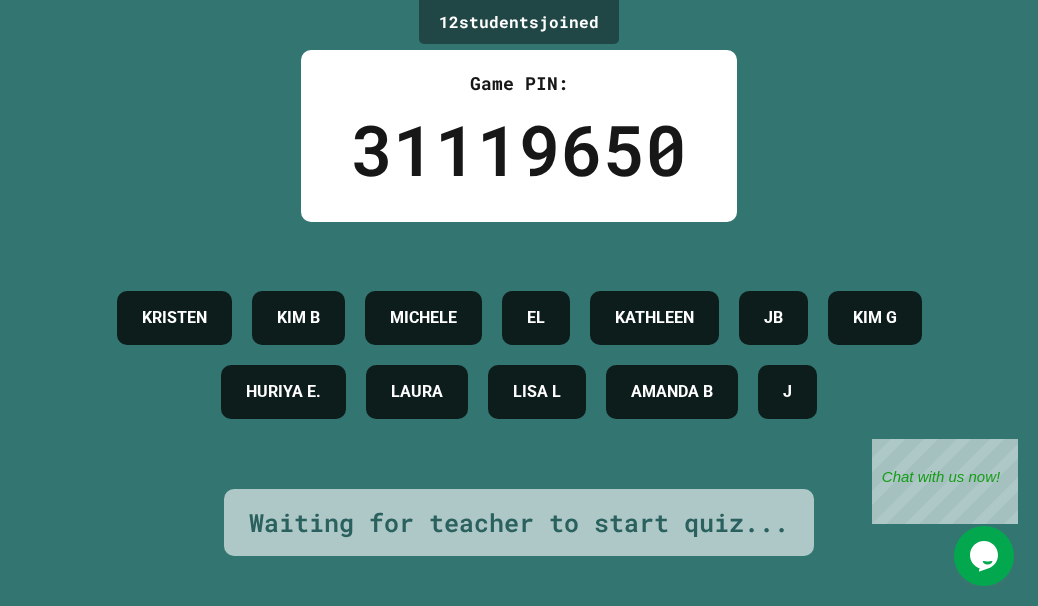 click on "12 student s joined Game PIN: 31119650 [FIRST] [LAST] [FIRST] [LAST] [FIRST] [LAST] [FIRST] [LAST] [FIRST] [LAST] Waiting for teacher to start quiz..." at bounding box center [519, 303] 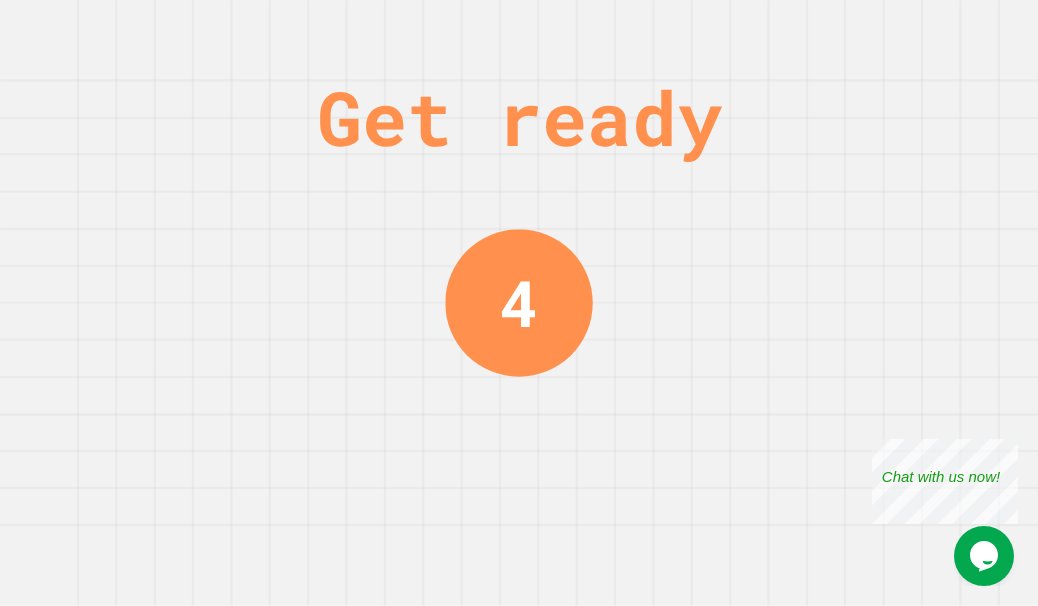 scroll, scrollTop: 0, scrollLeft: 0, axis: both 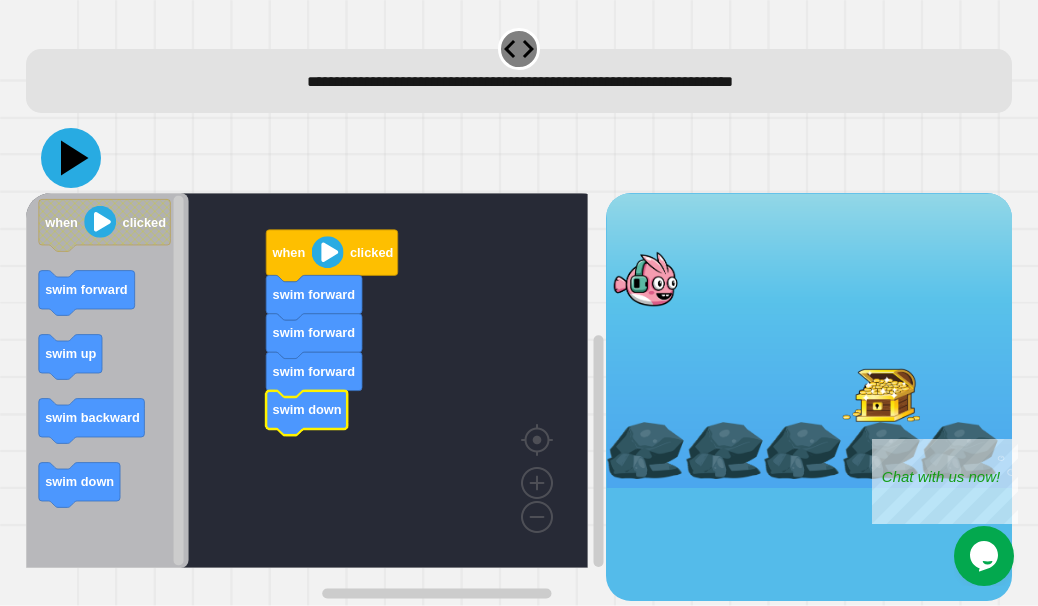 click 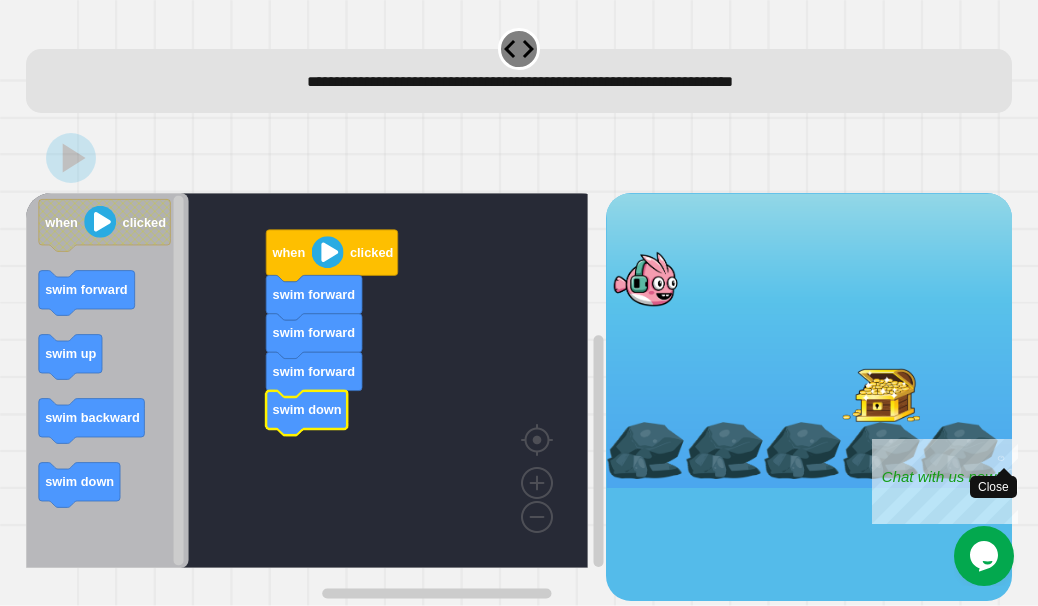 click on "Close" at bounding box center [1003, 451] 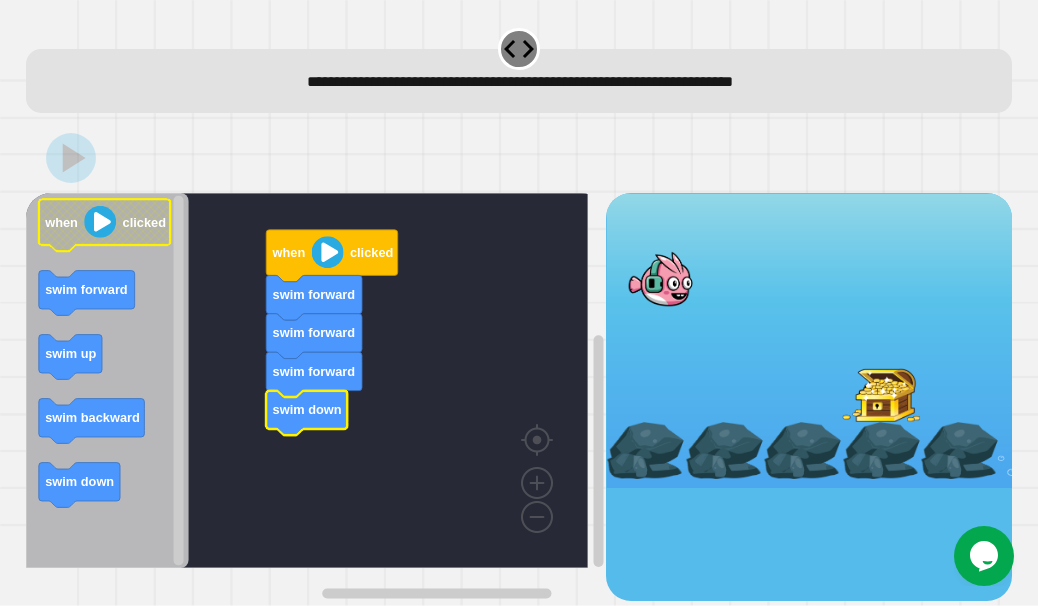 click 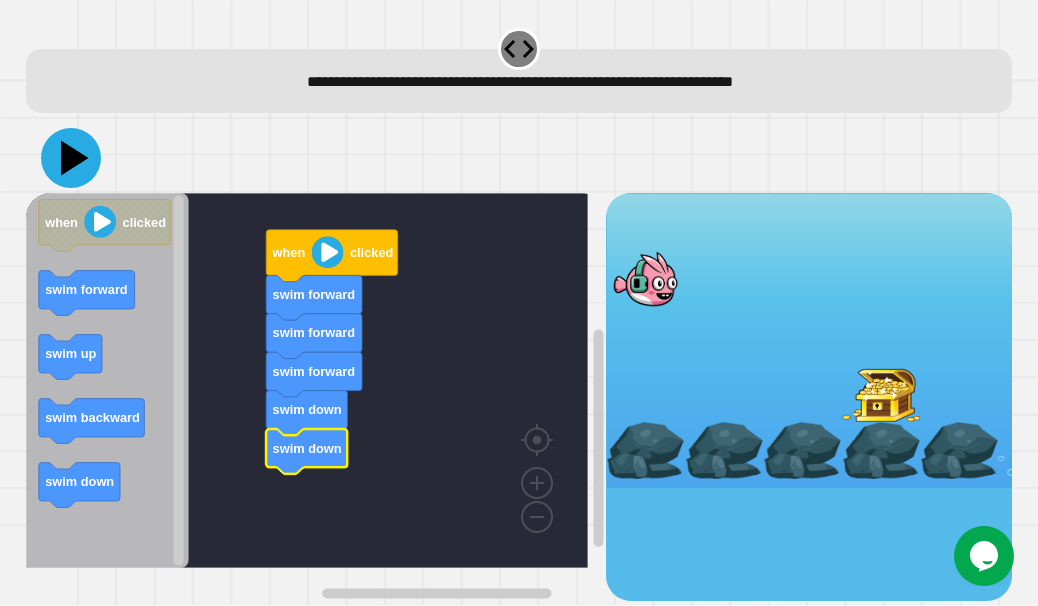 click 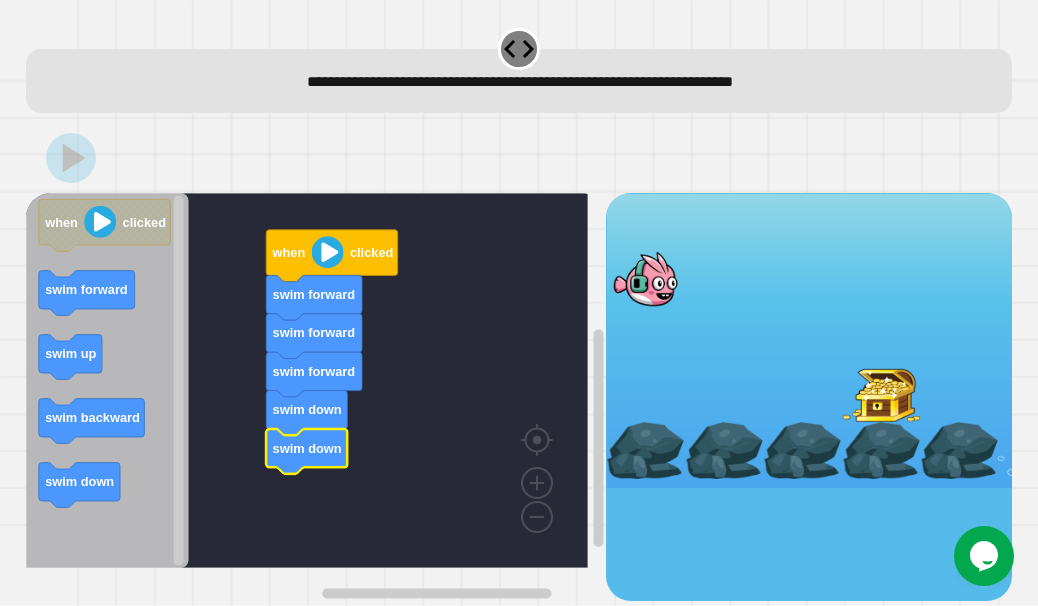 click 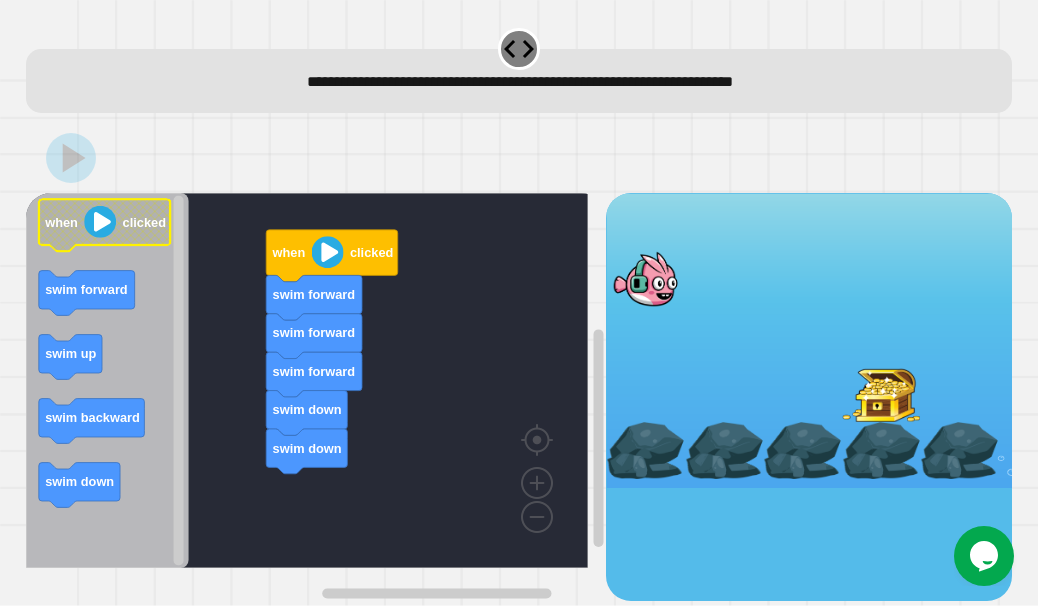 click 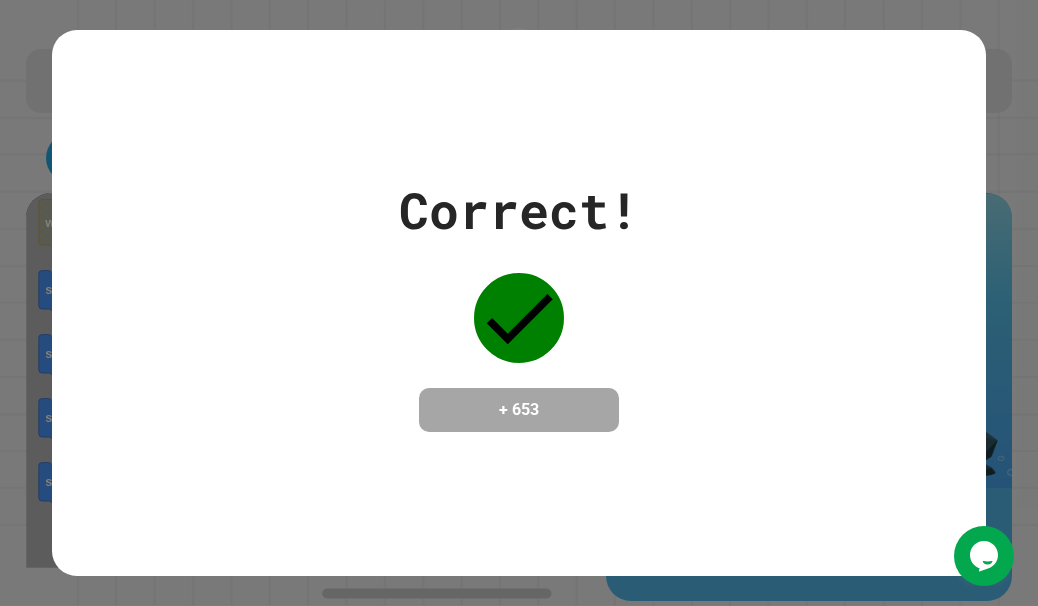 click on "Correct!   + 653" at bounding box center [519, 302] 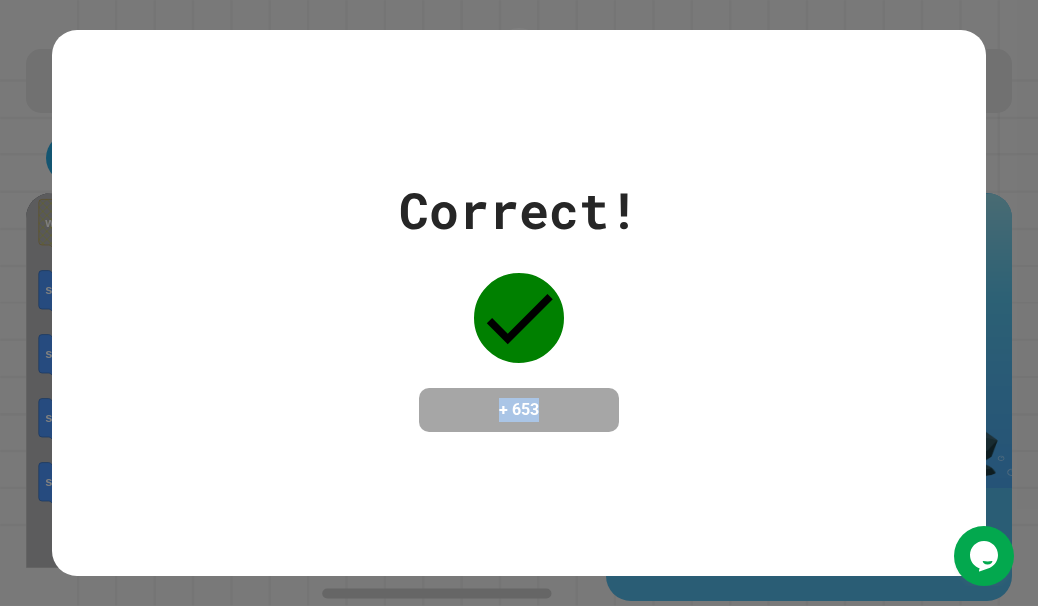 drag, startPoint x: 689, startPoint y: 321, endPoint x: 693, endPoint y: 375, distance: 54.147945 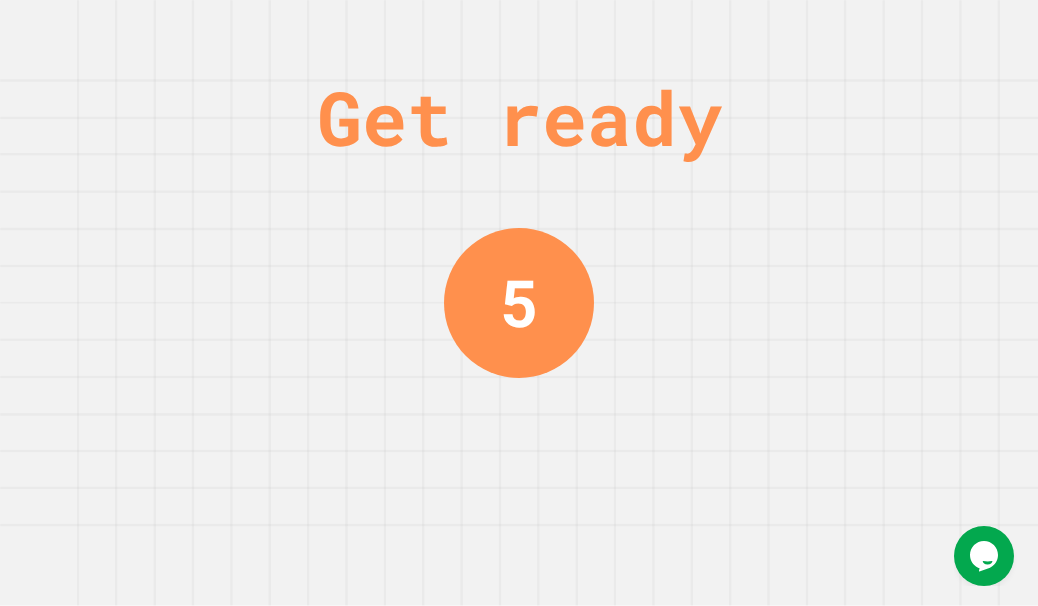 scroll, scrollTop: 0, scrollLeft: 0, axis: both 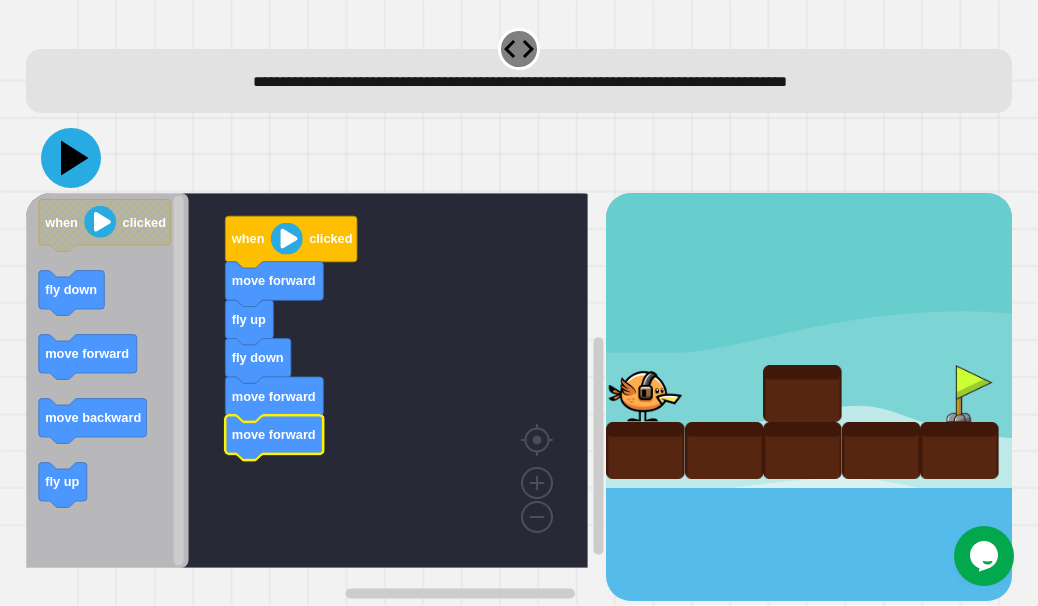 click 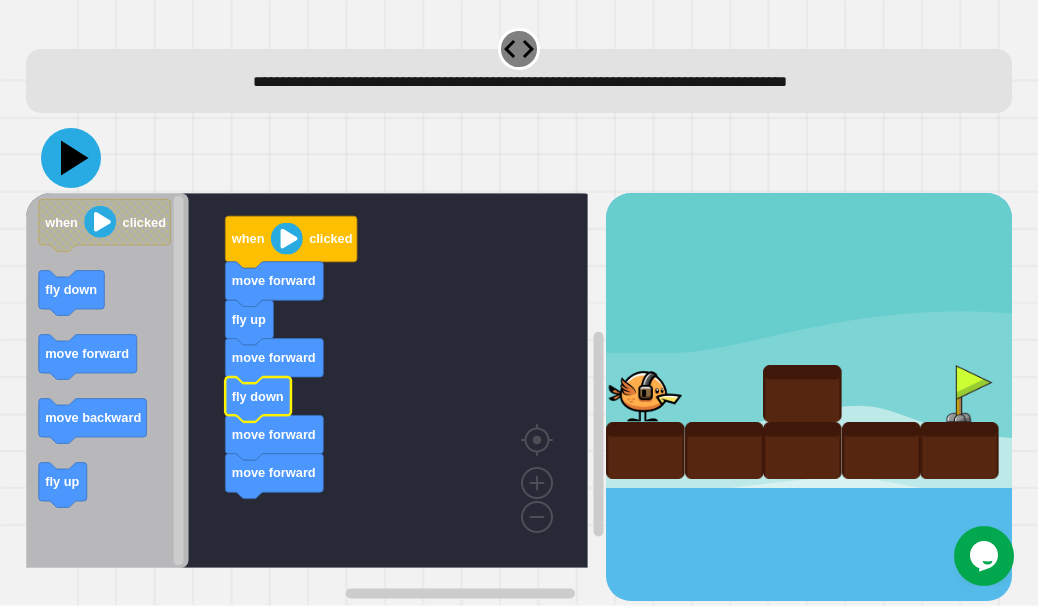 click 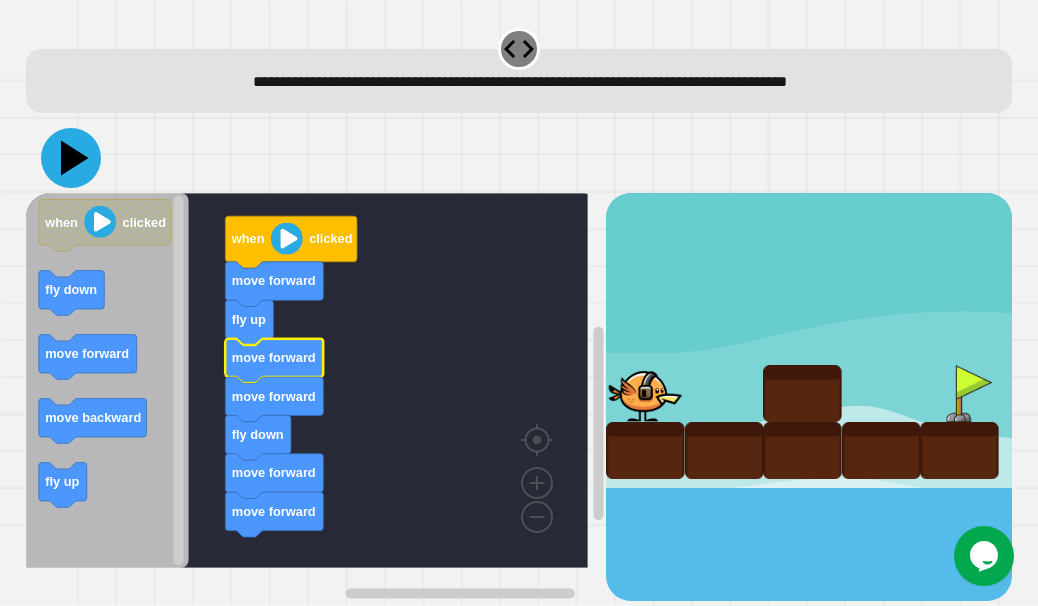 click 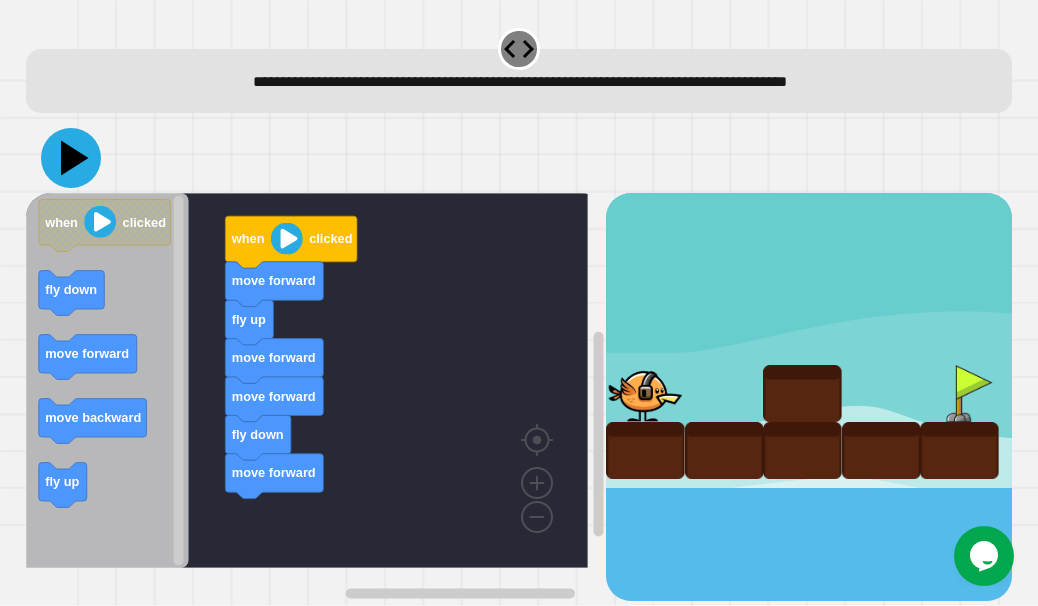 click 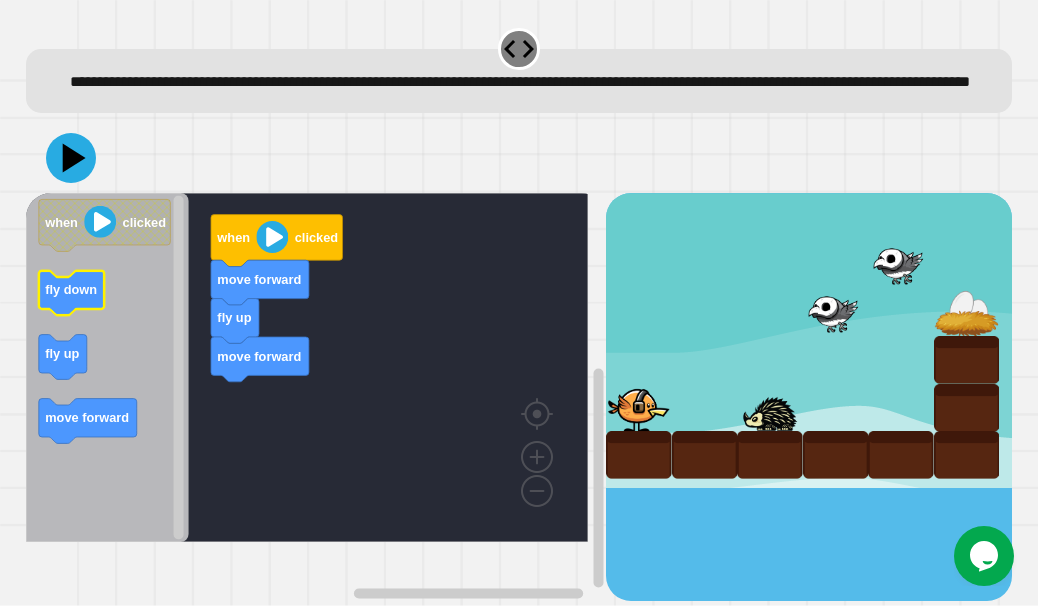 click on "fly down" 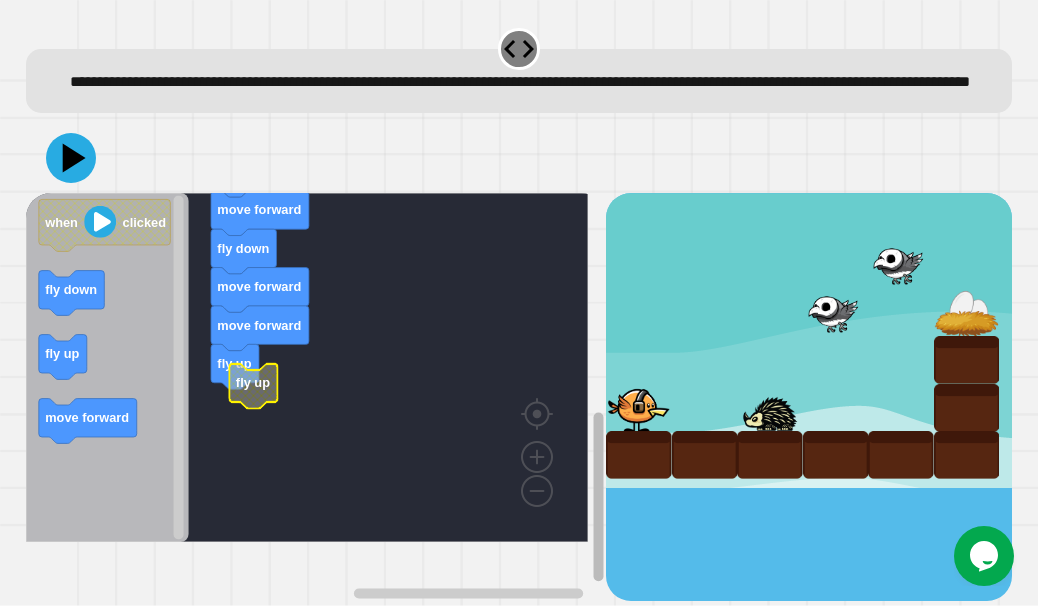 click on "fly up move forward fly down move forward move forward fly up move forward when clicked fly up when clicked fly down fly up move forward" at bounding box center [519, 397] 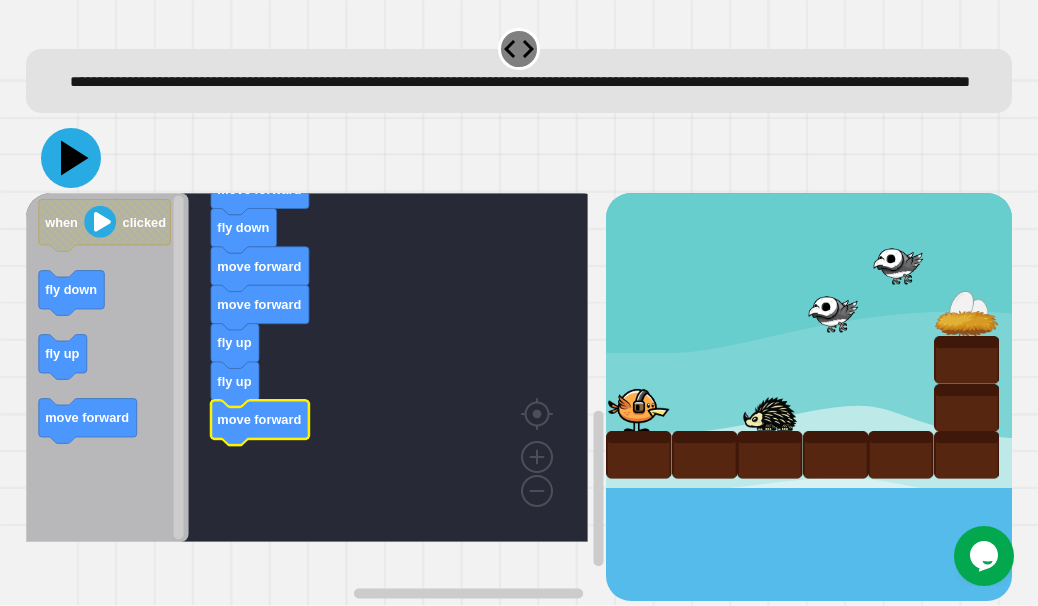 click 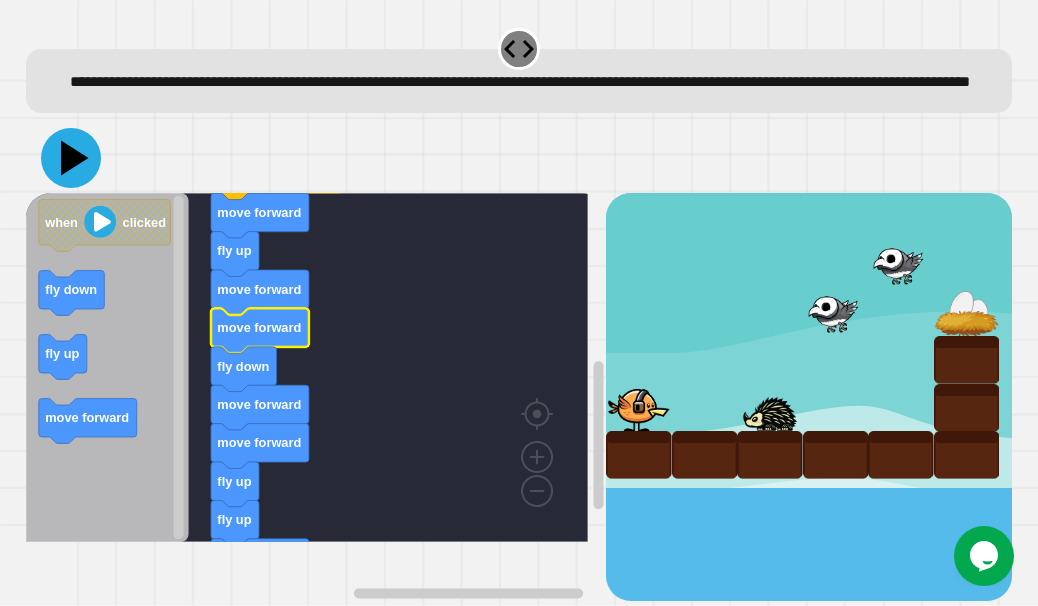 click 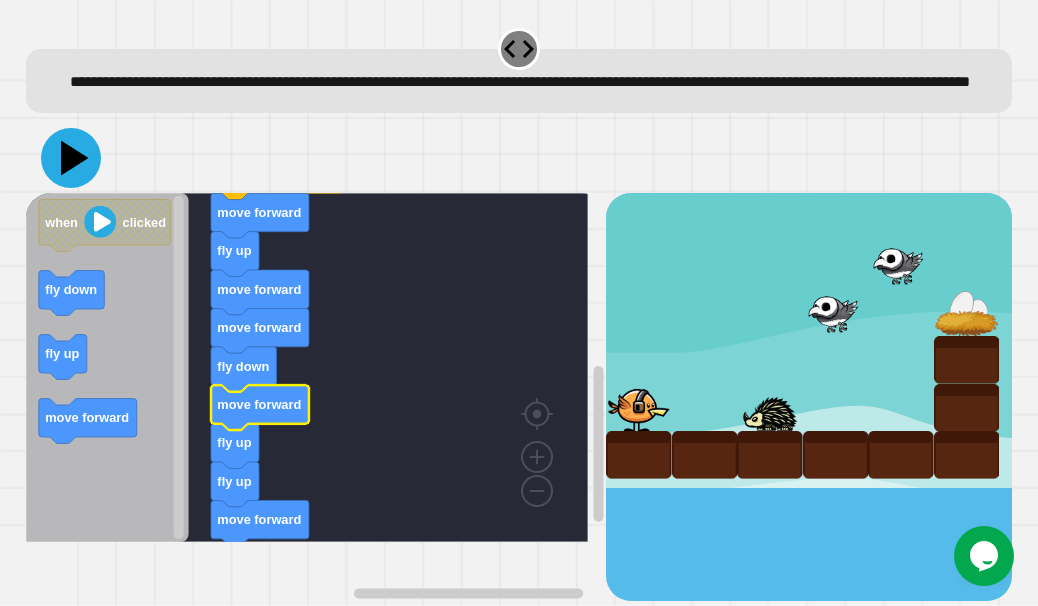 click 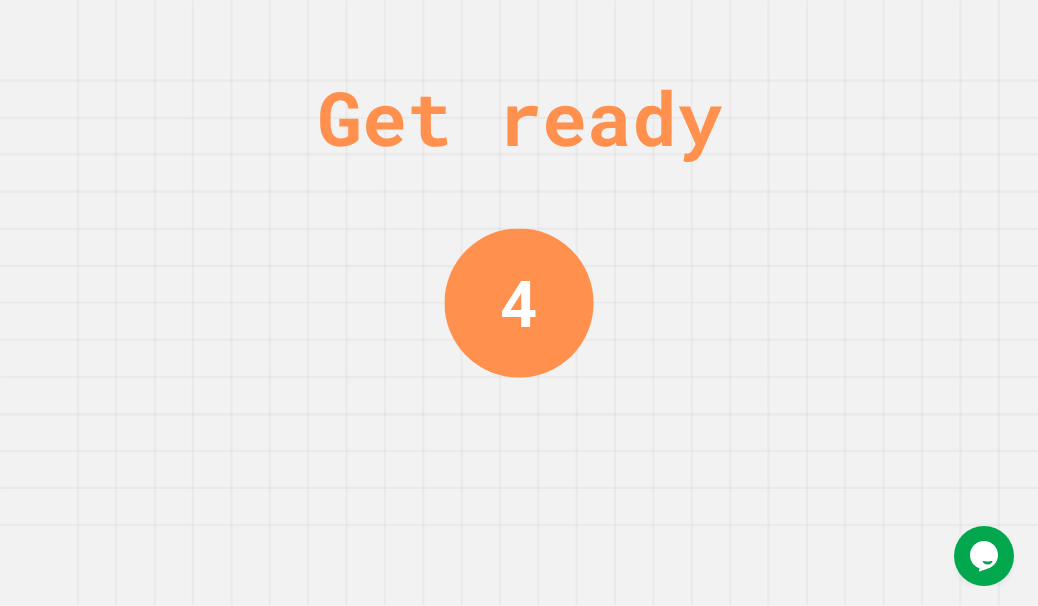 scroll, scrollTop: 0, scrollLeft: 0, axis: both 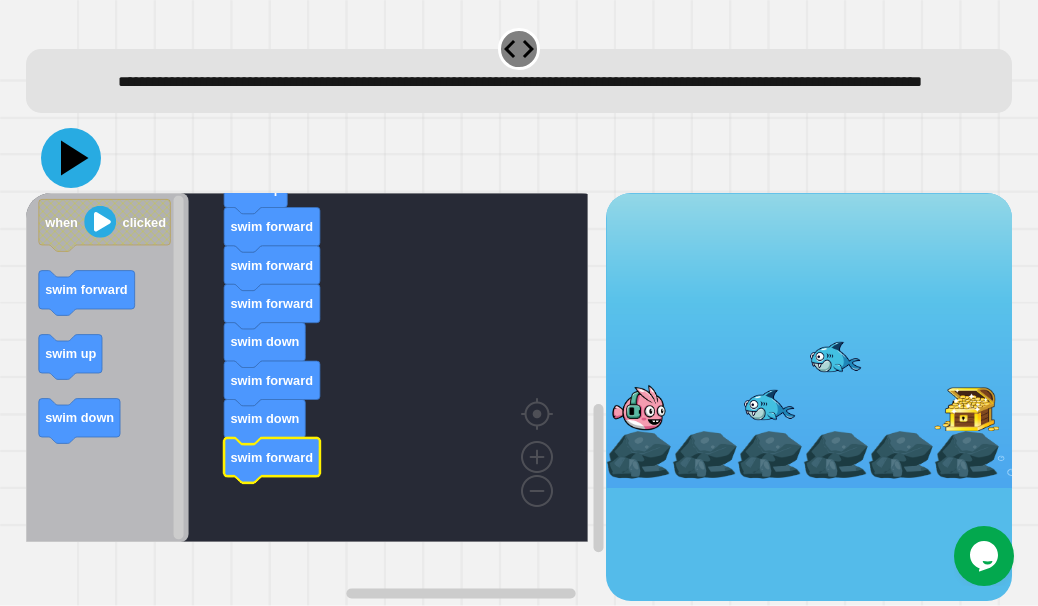 click 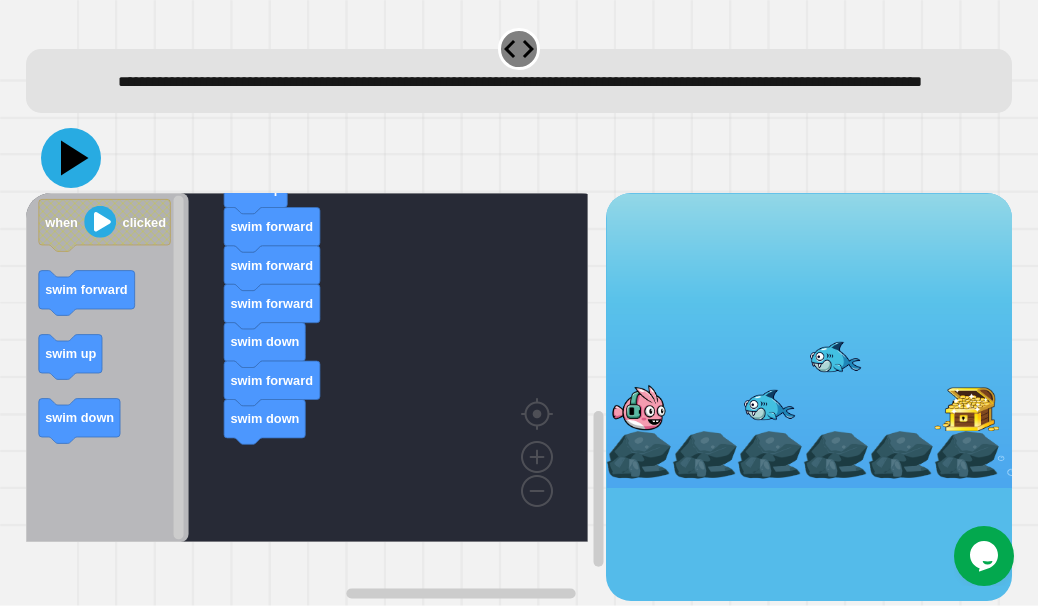 click 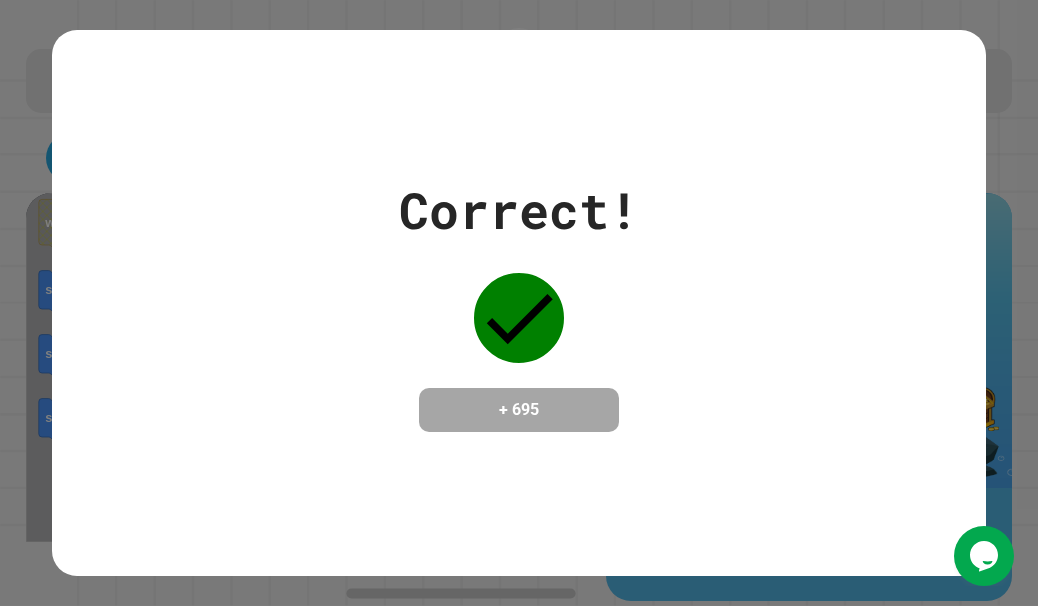click on "Correct!   + 695" at bounding box center (519, 303) 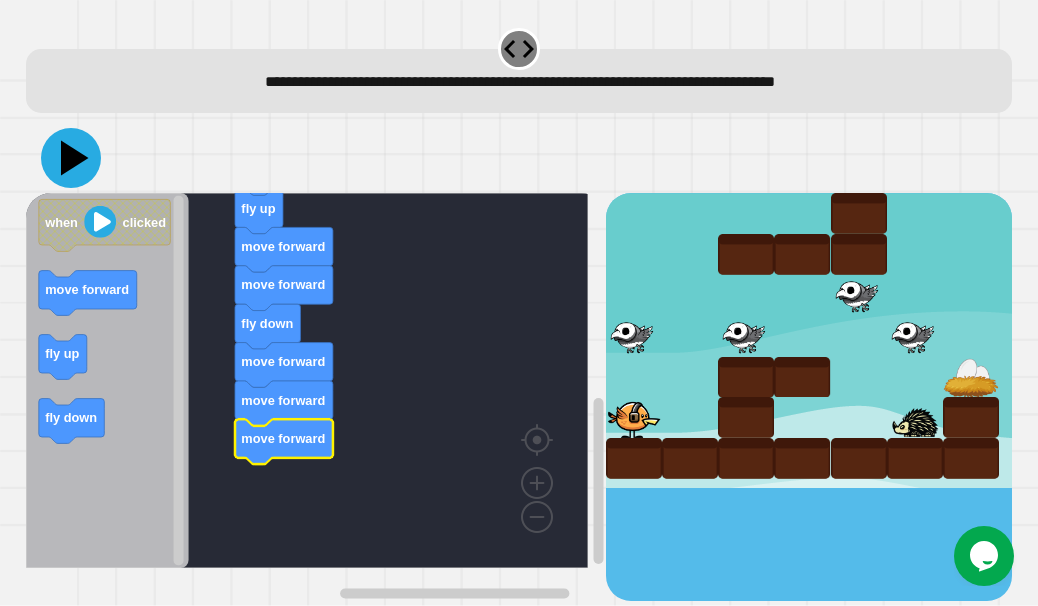 click 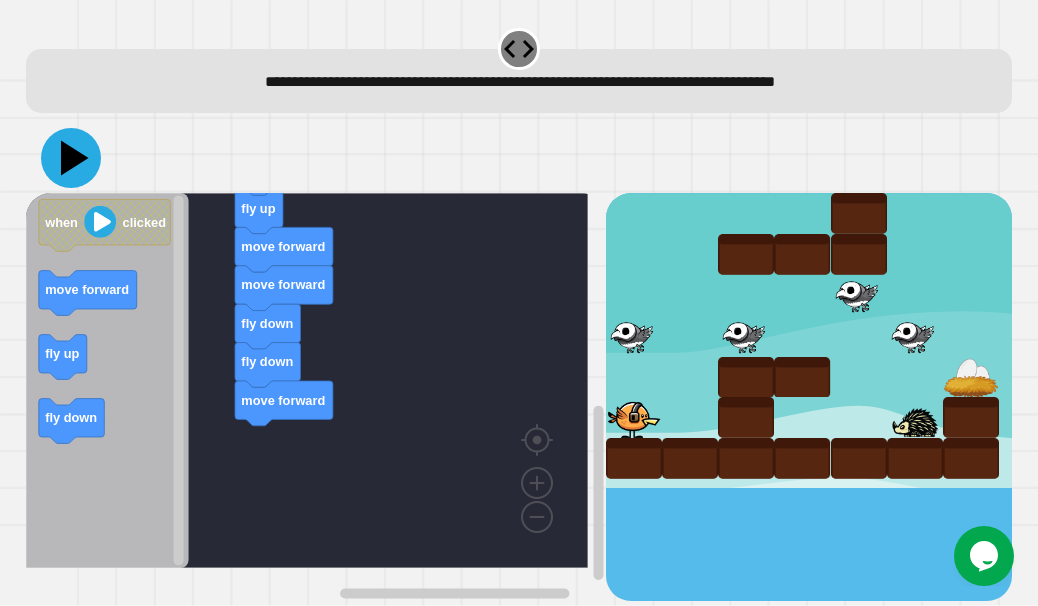click 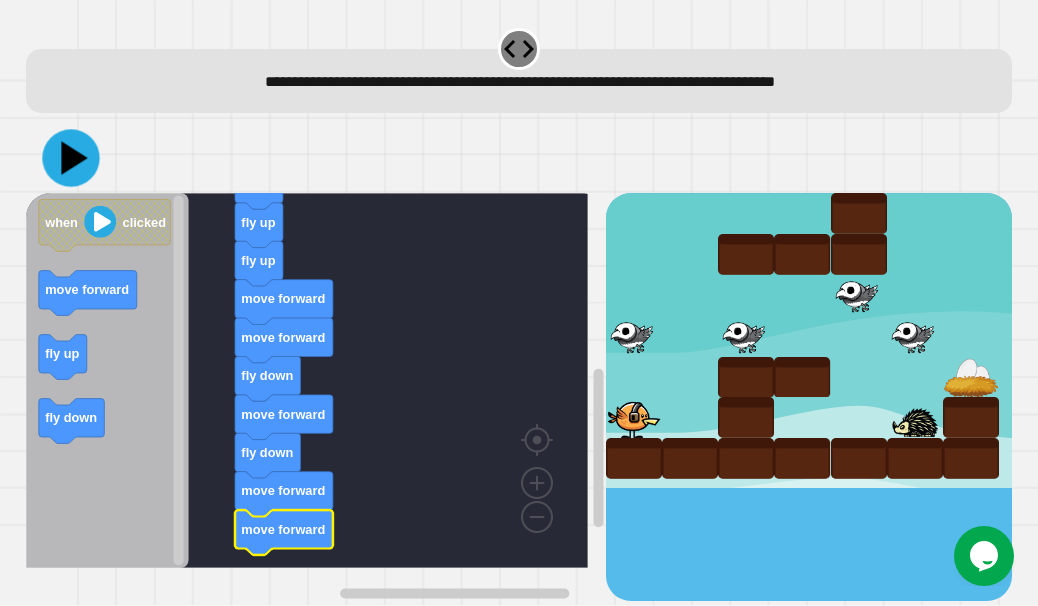 click 